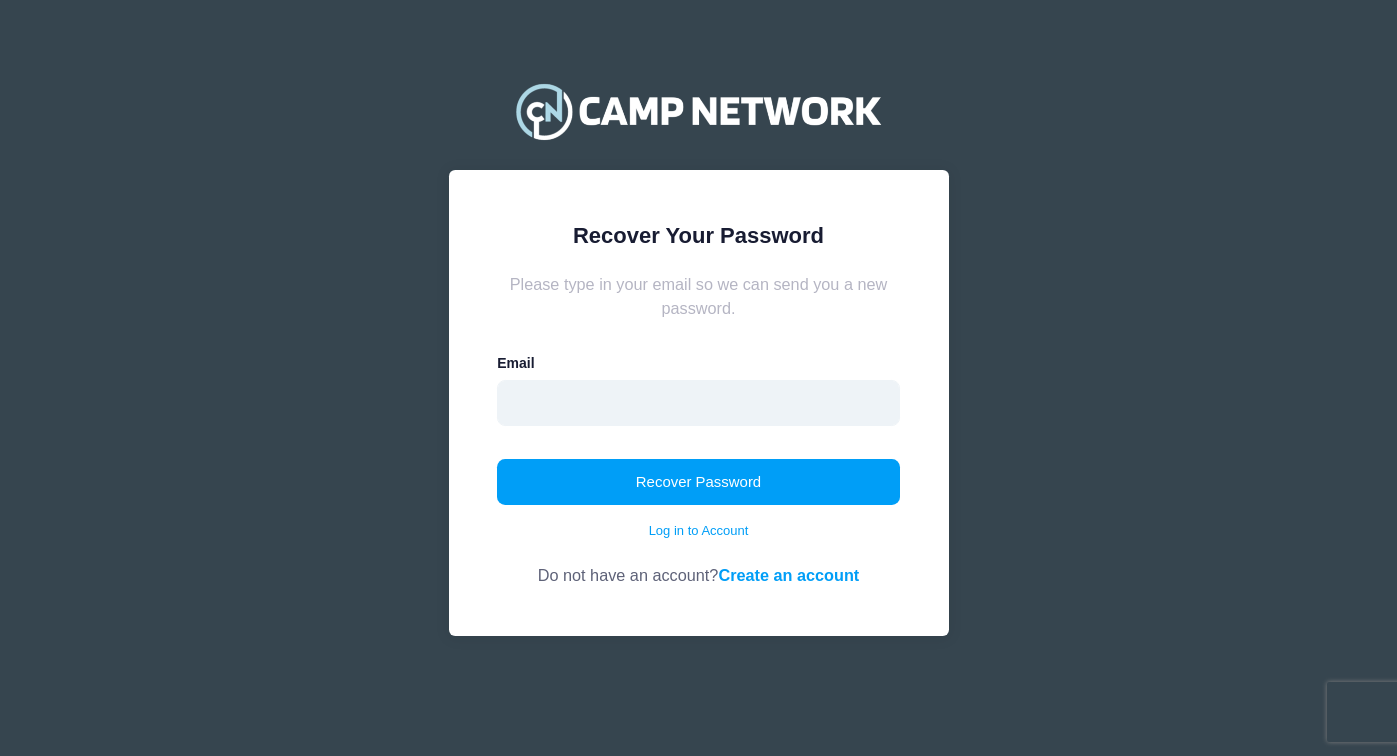 scroll, scrollTop: 0, scrollLeft: 0, axis: both 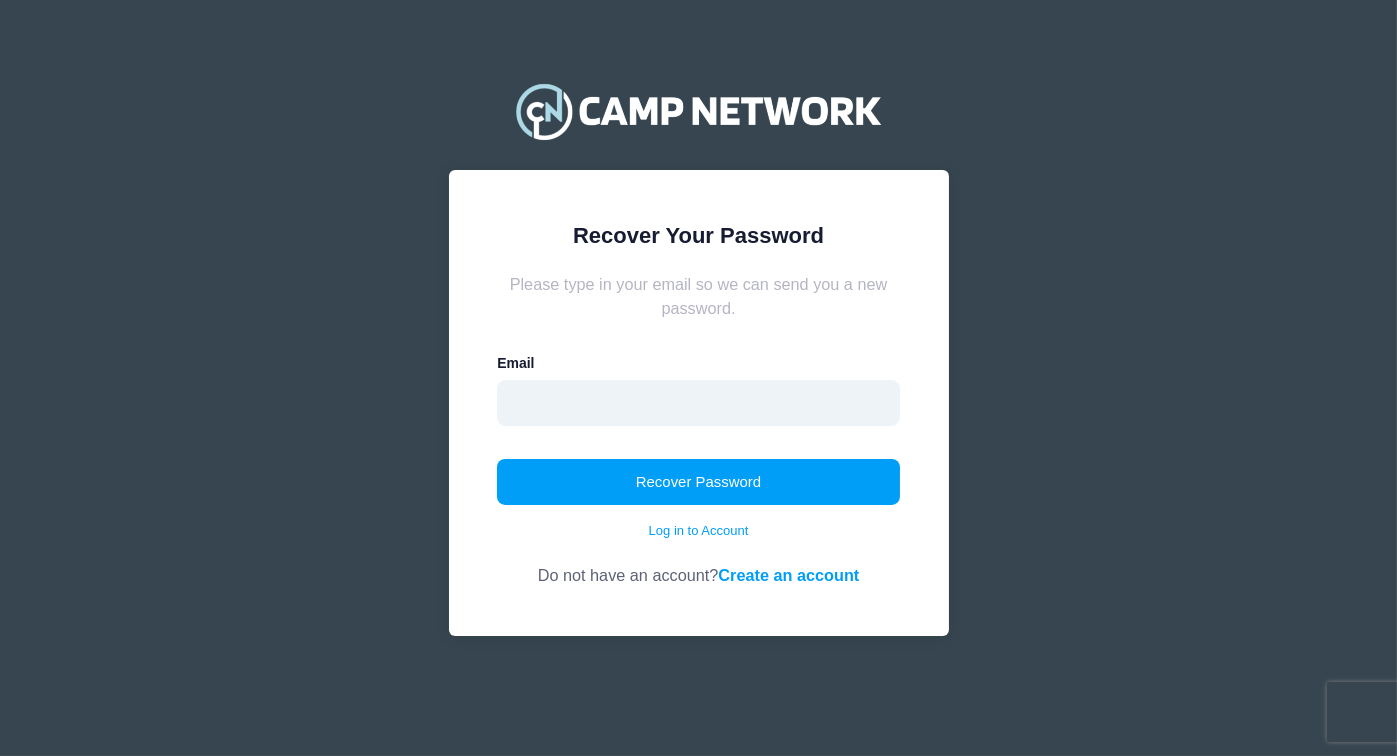 drag, startPoint x: 560, startPoint y: 406, endPoint x: 594, endPoint y: 417, distance: 35.735138 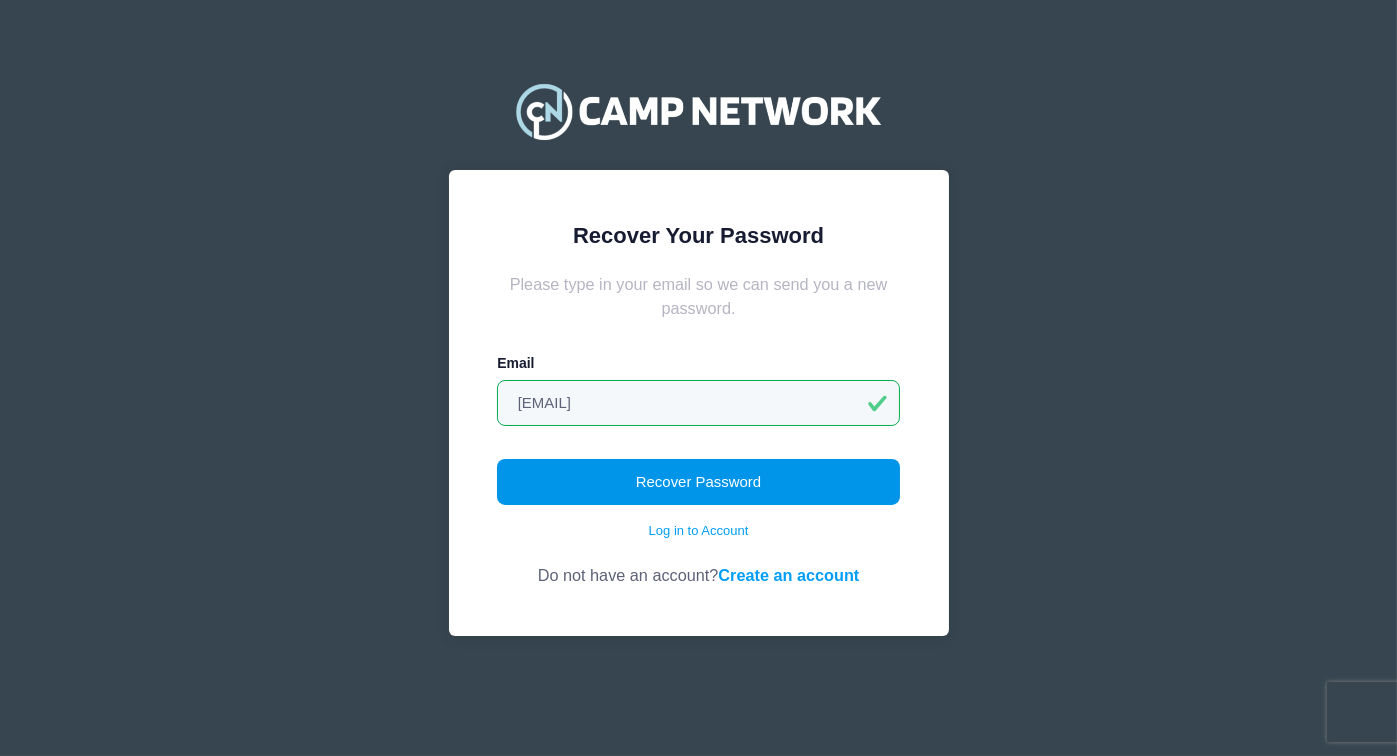 click on "Recover Password" at bounding box center (698, 482) 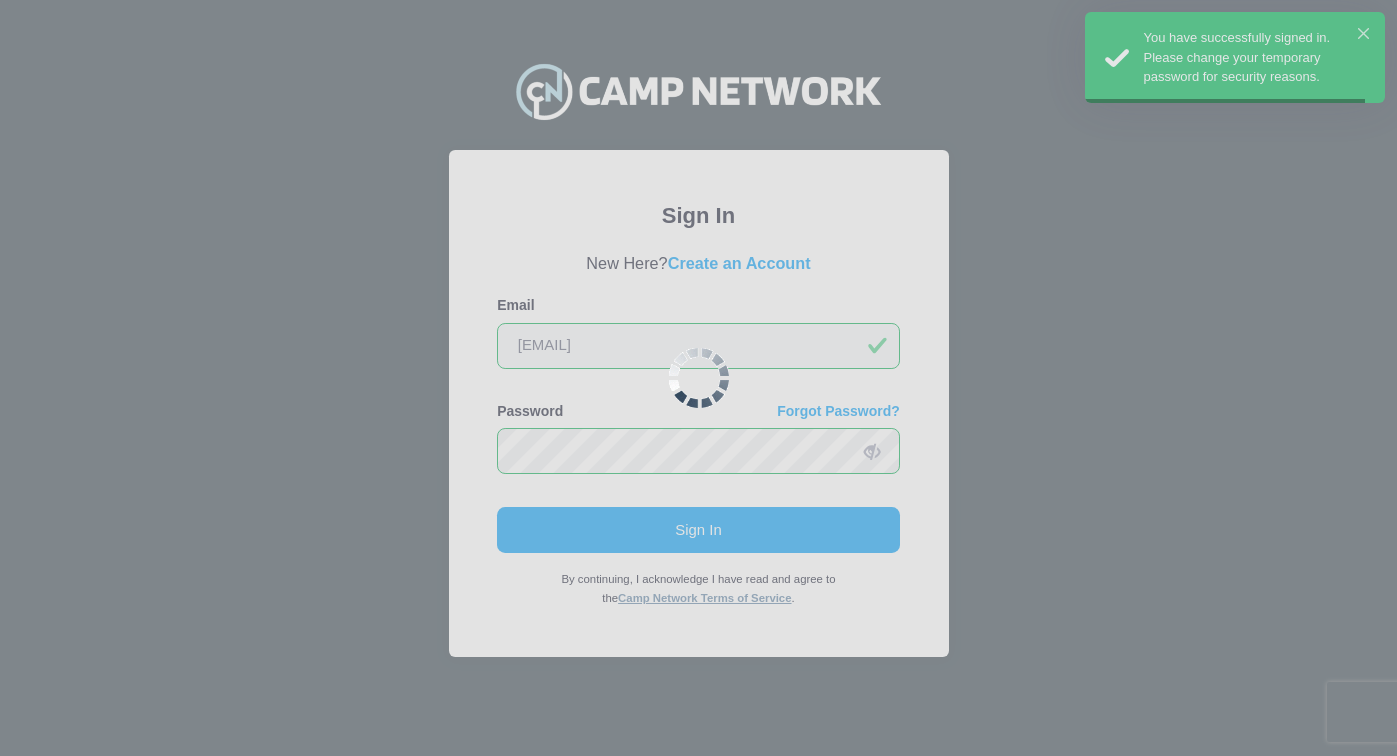 scroll, scrollTop: 0, scrollLeft: 0, axis: both 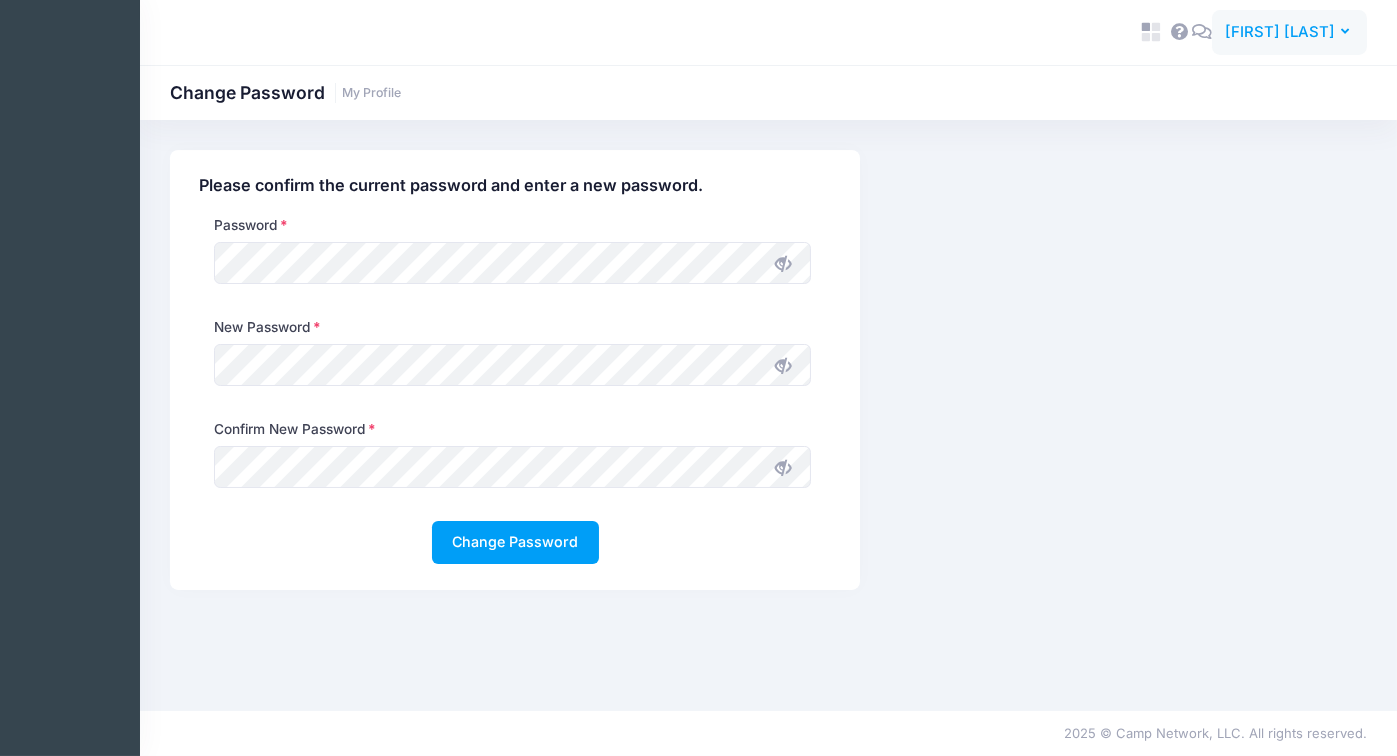 click on "[FIRST] [LAST]" at bounding box center [1280, 32] 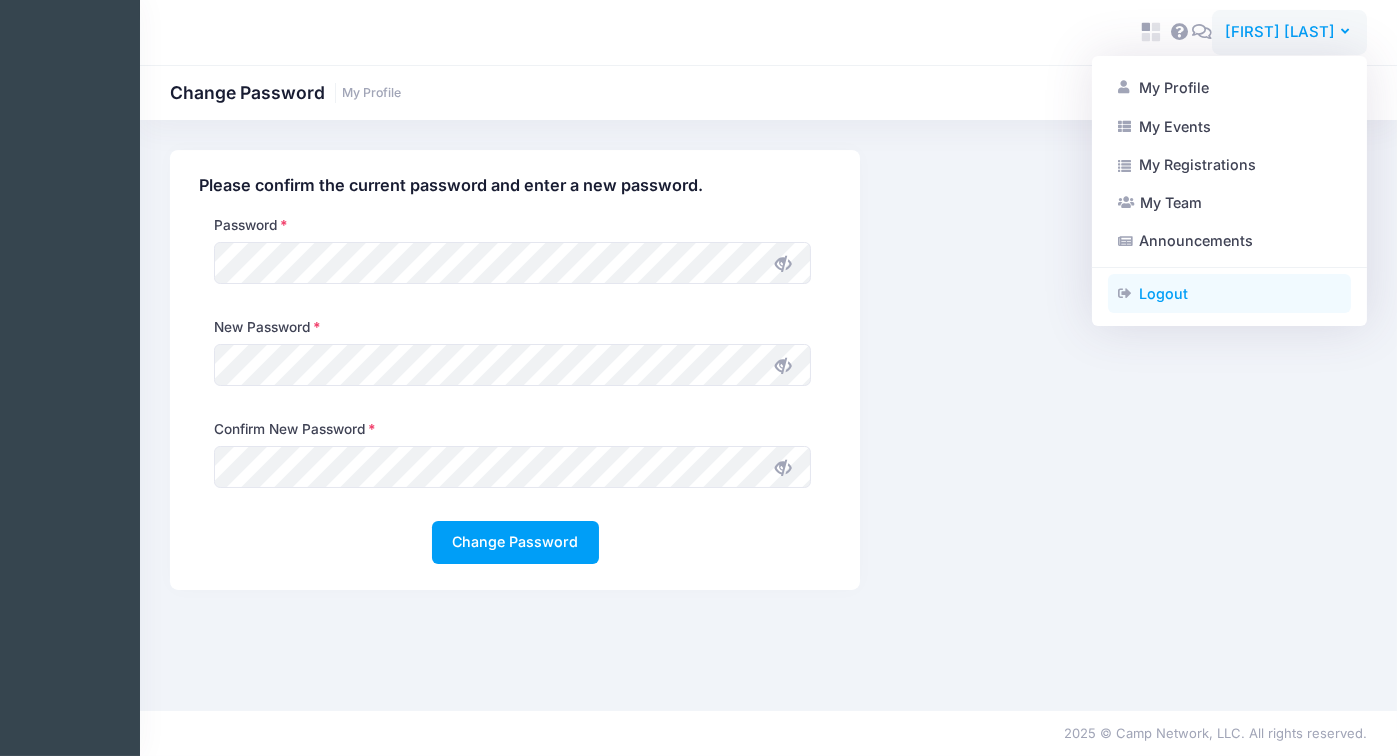 click on "Logout" at bounding box center [1229, 294] 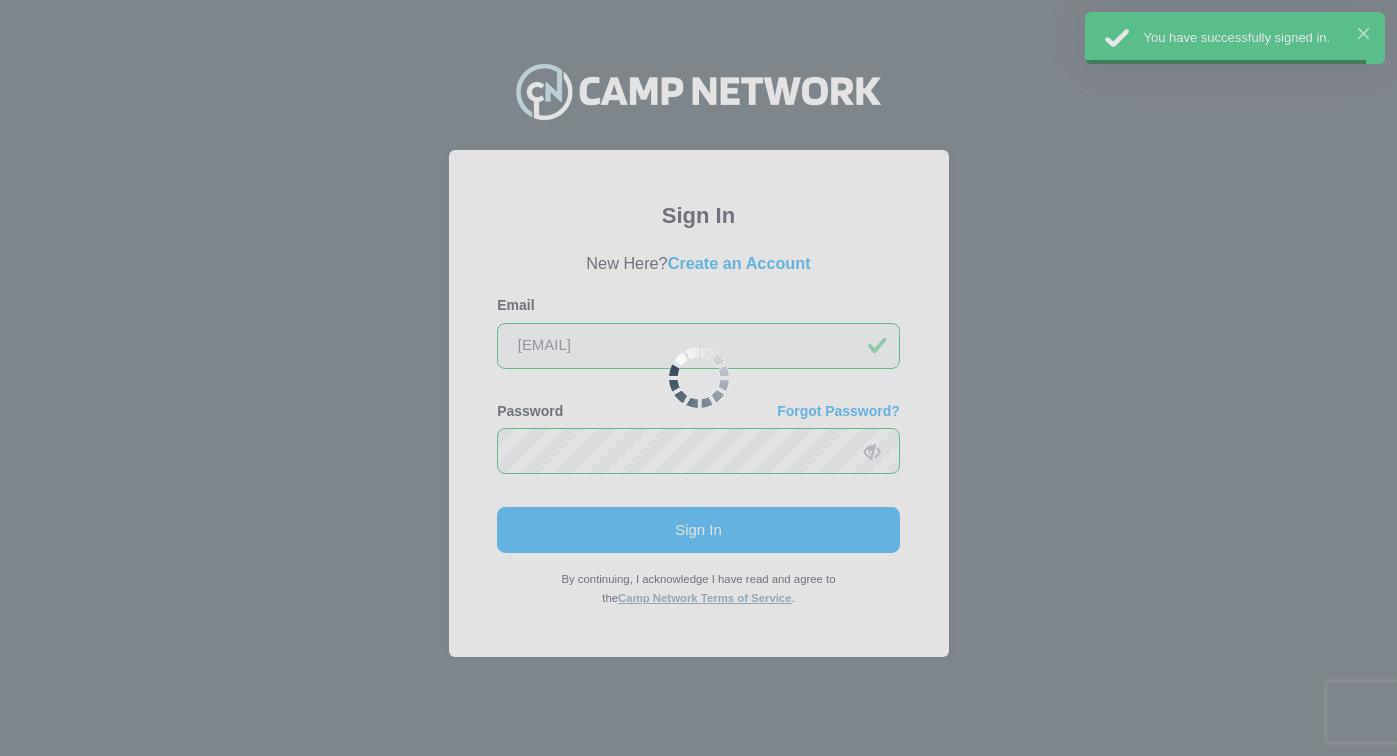 scroll, scrollTop: 0, scrollLeft: 0, axis: both 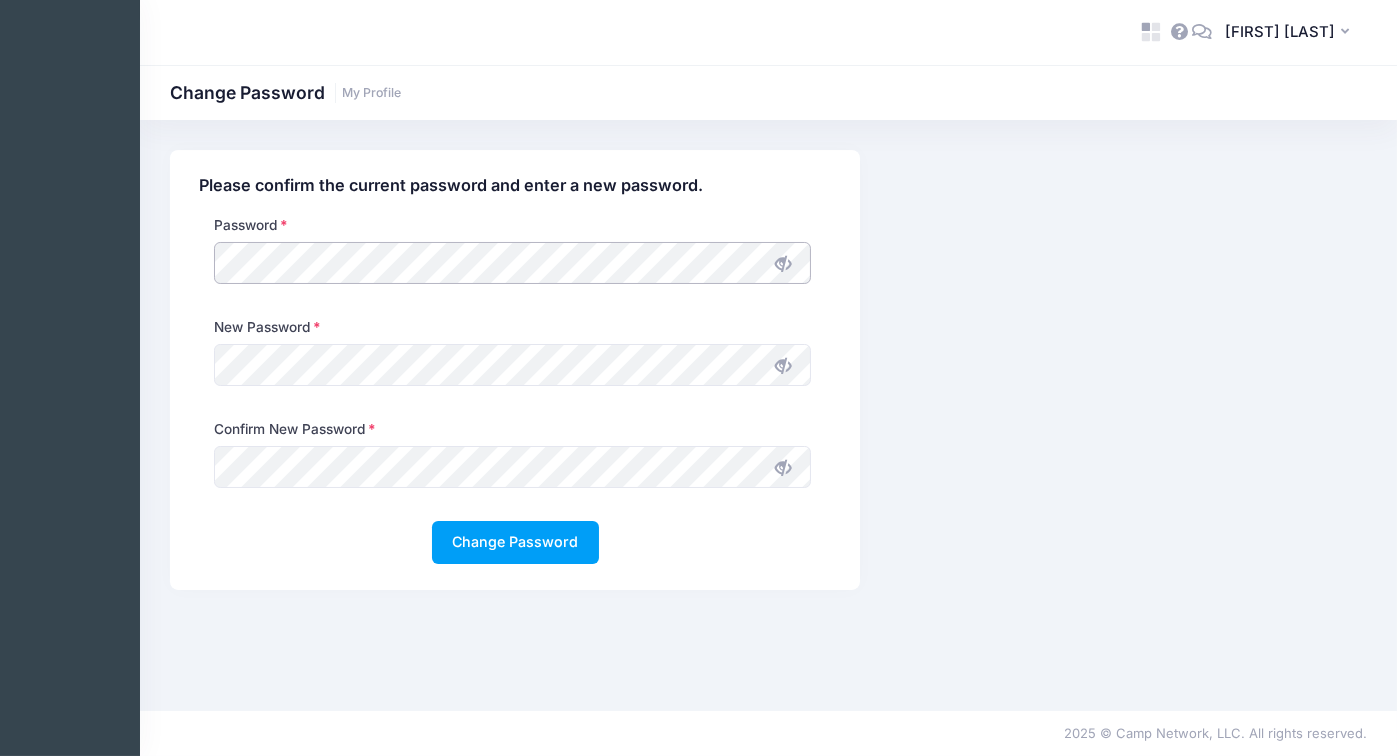 click on "My Events
My Profile
Log out" at bounding box center (698, 378) 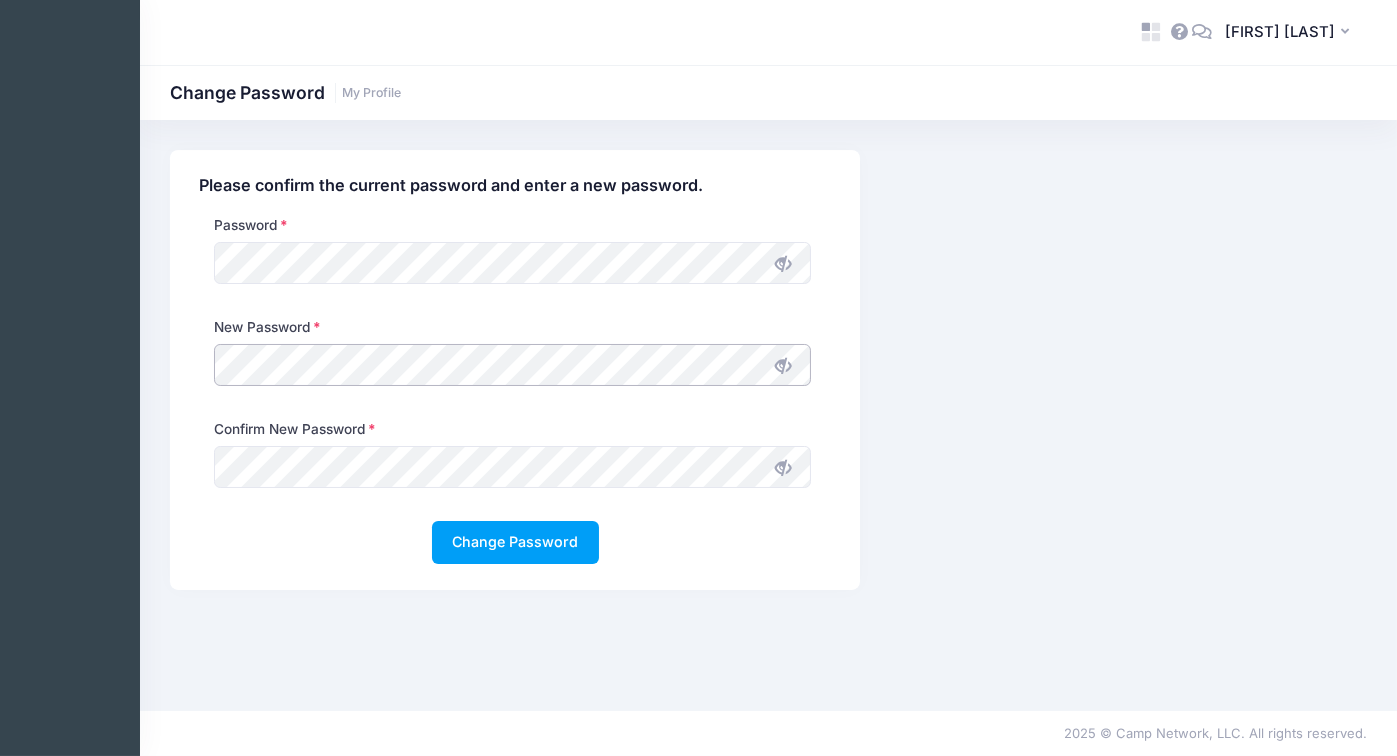 click at bounding box center (214, 386) 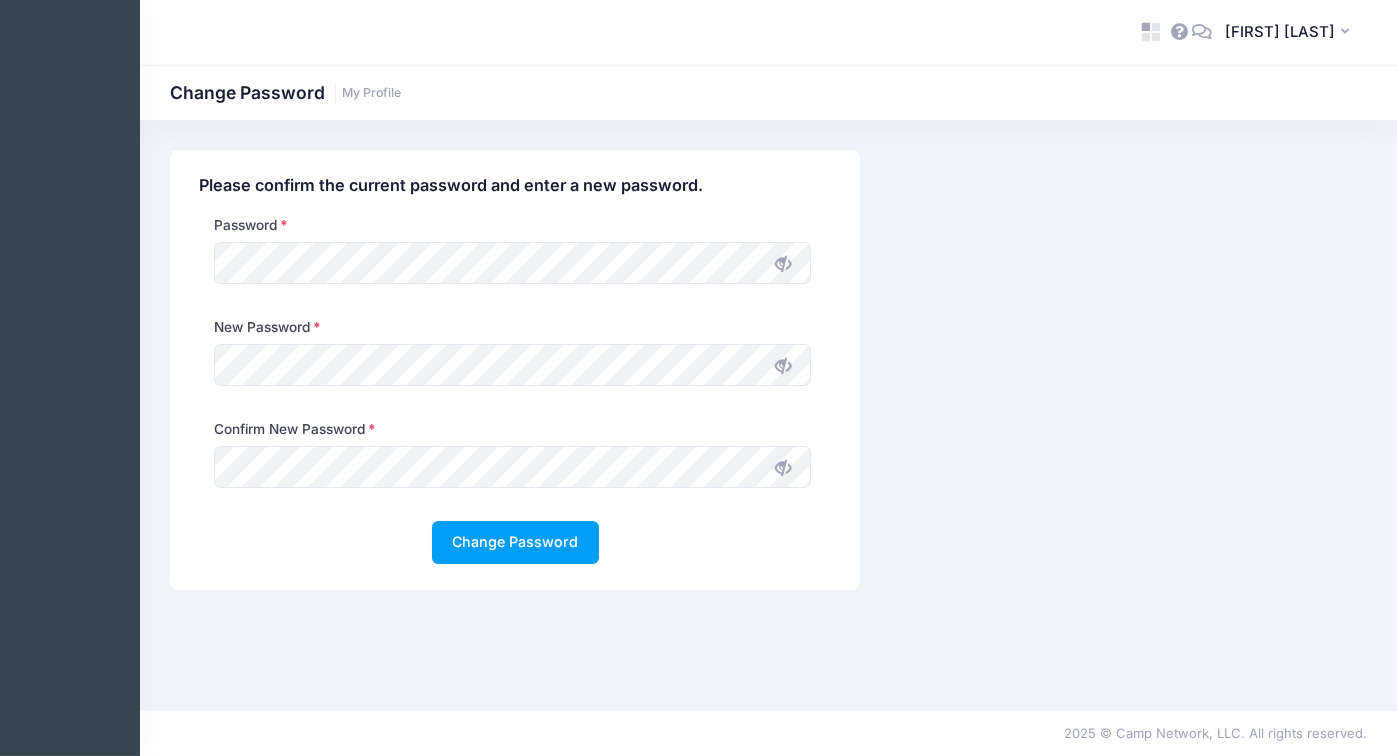 click on "Password" at bounding box center (515, 266) 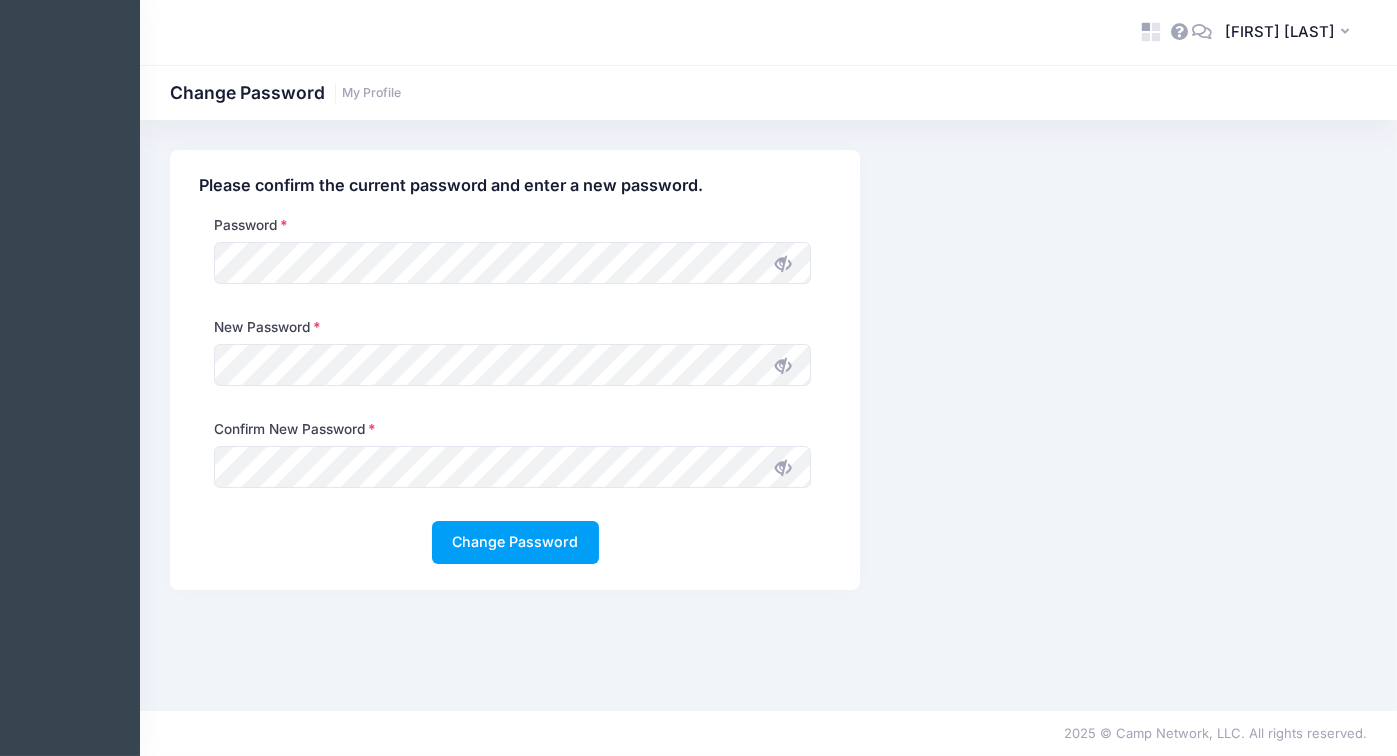 click at bounding box center (783, 468) 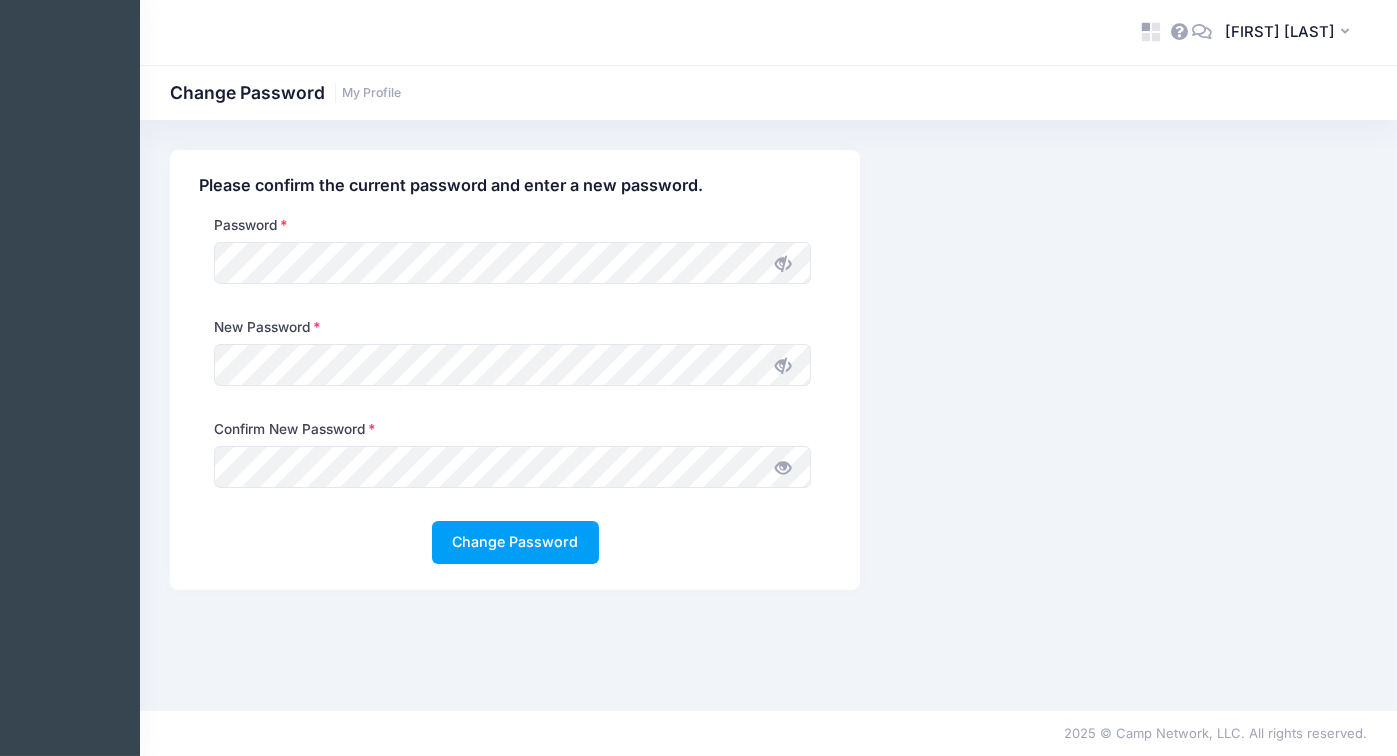 click at bounding box center [783, 468] 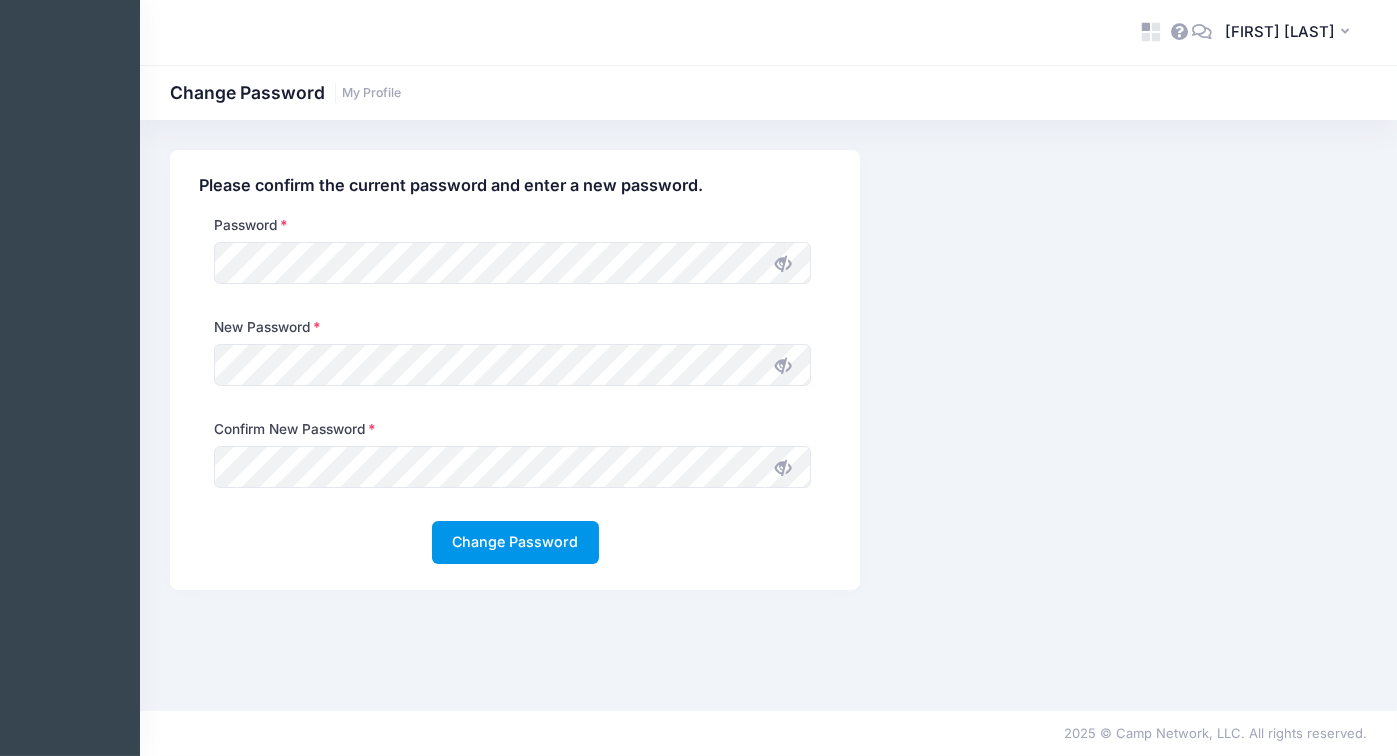 click on "Change Password" at bounding box center (515, 542) 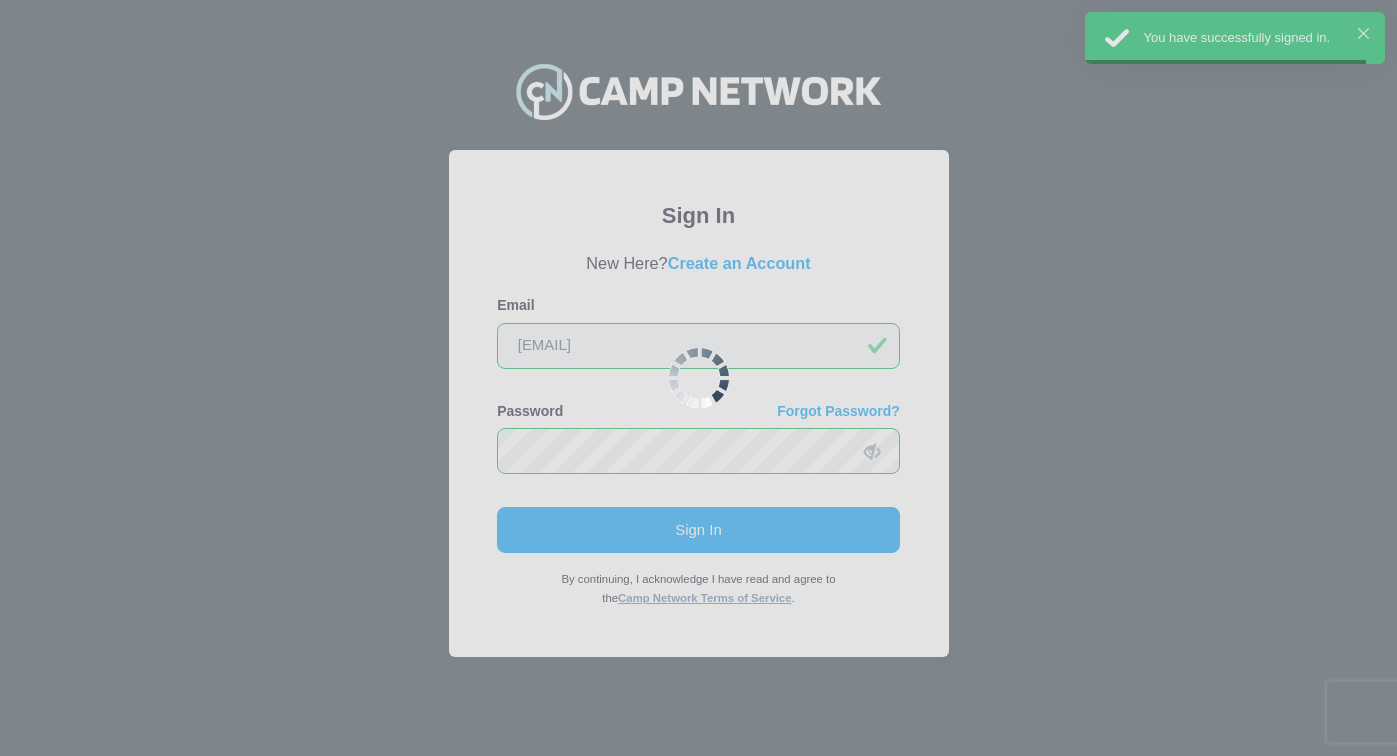 scroll, scrollTop: 0, scrollLeft: 0, axis: both 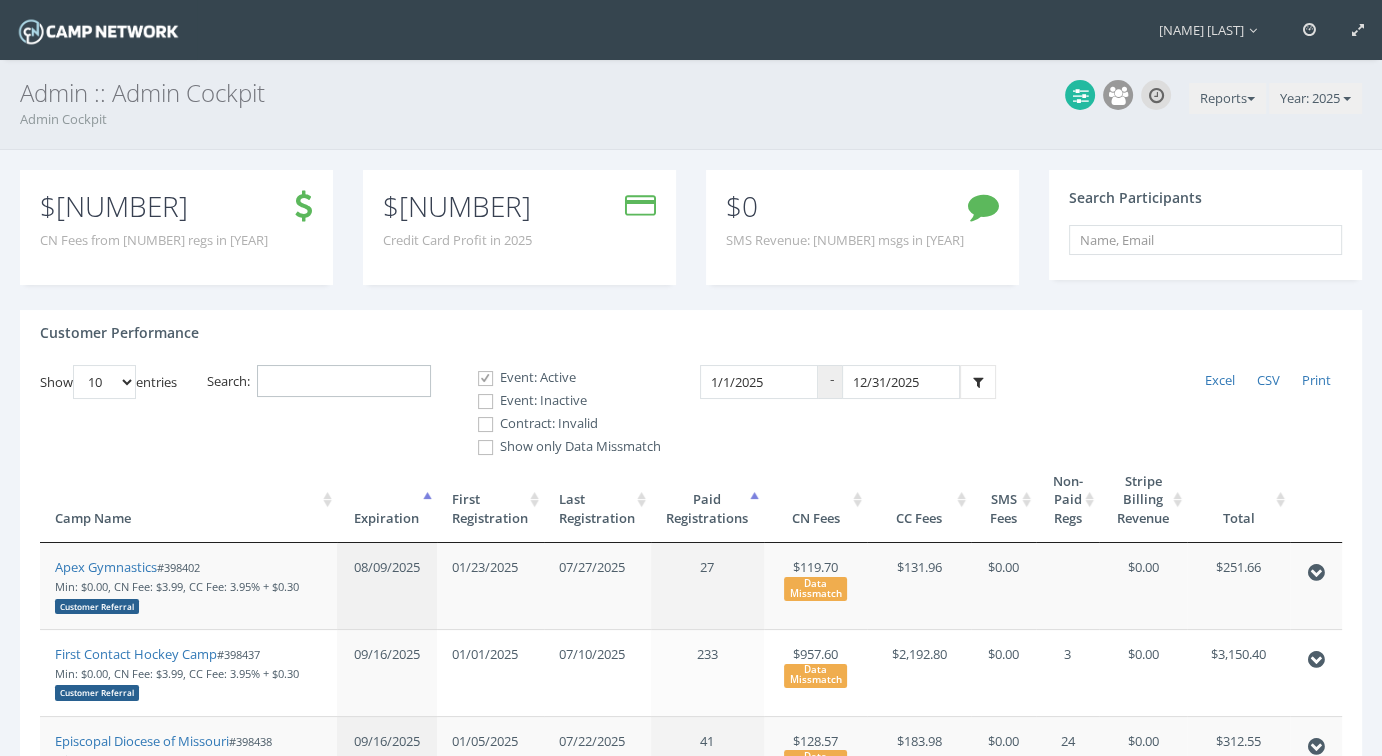 click on "Search:" at bounding box center [344, 381] 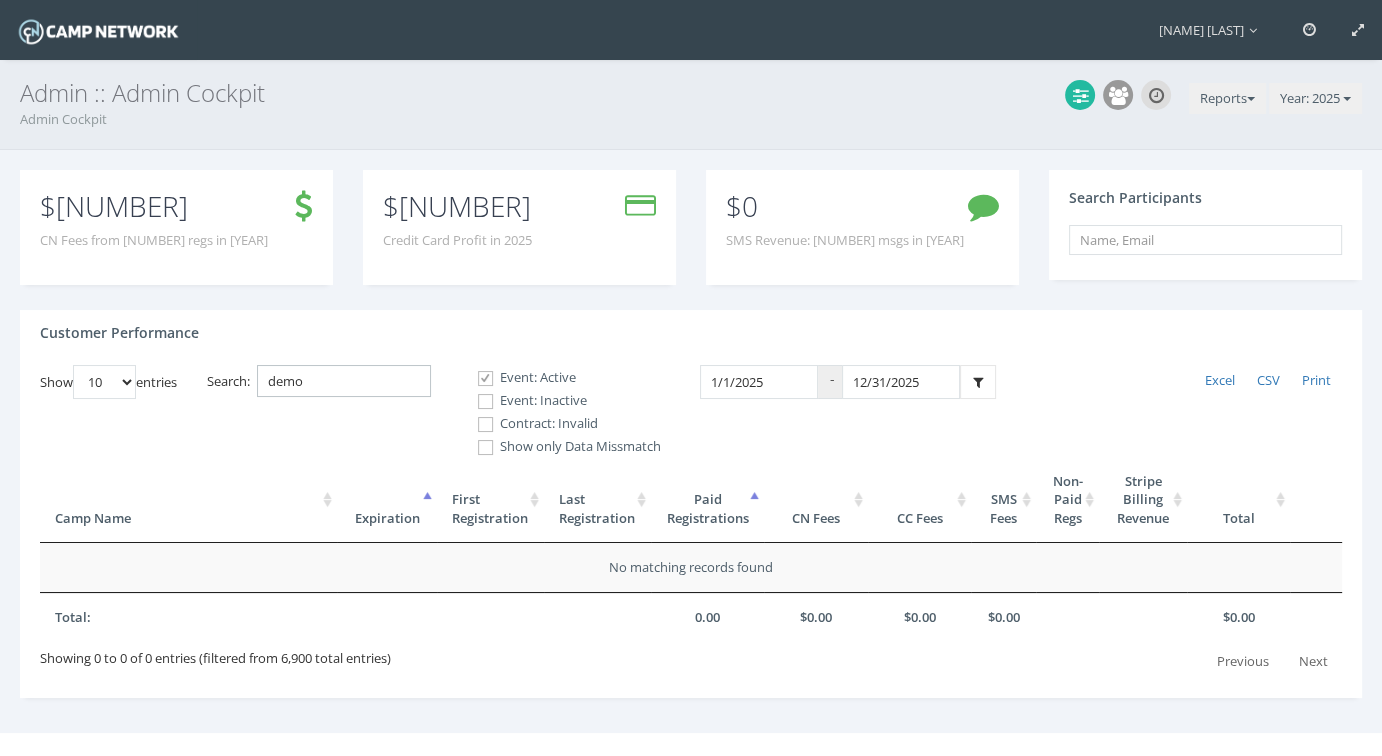 type on "demo" 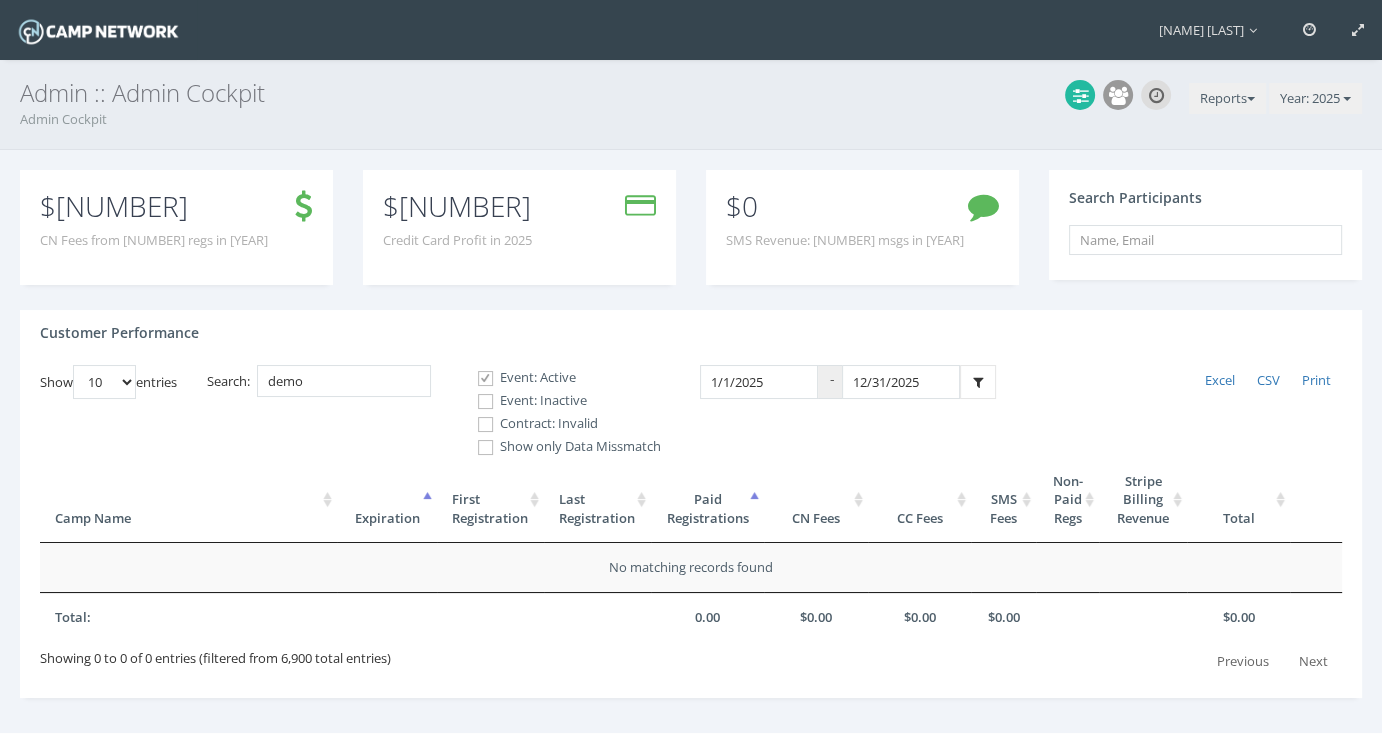 click on "Event: Inactive" at bounding box center [561, 401] 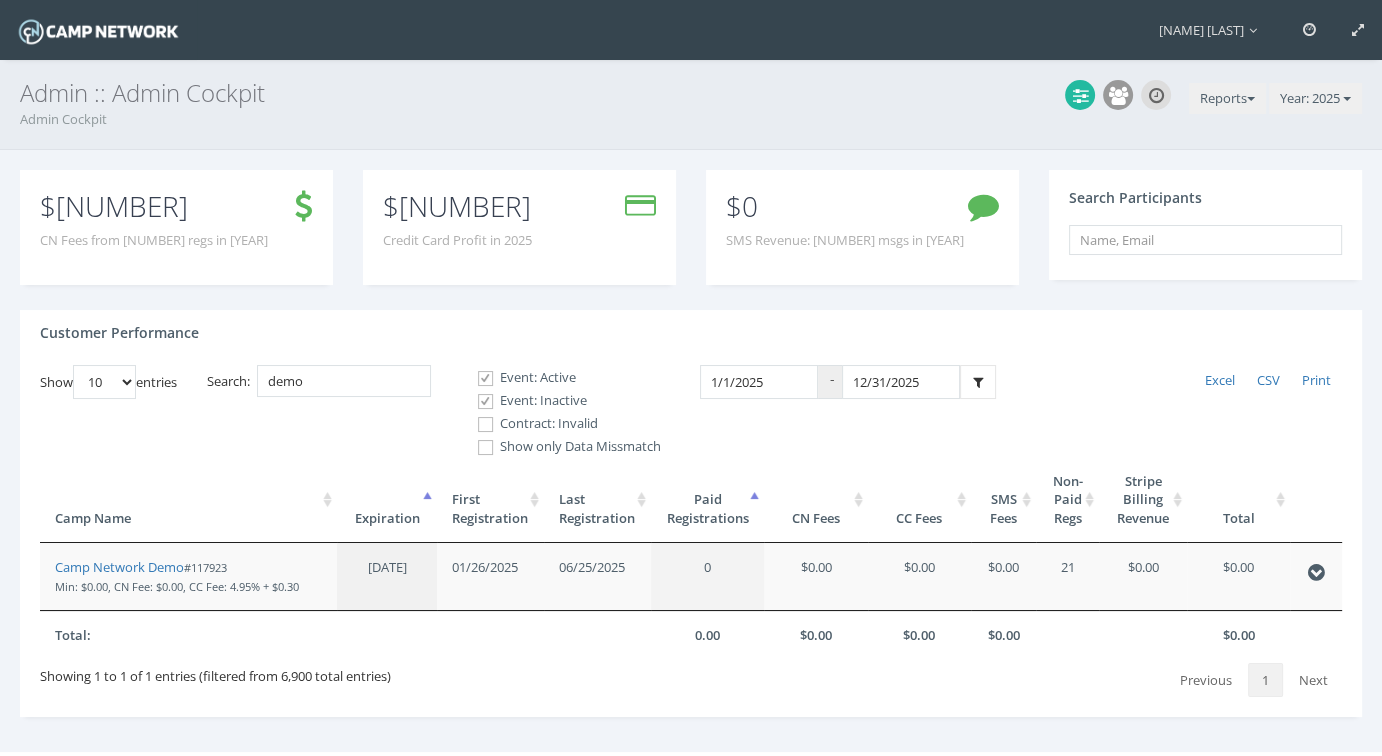 click on "Contract: Invalid" at bounding box center [561, 424] 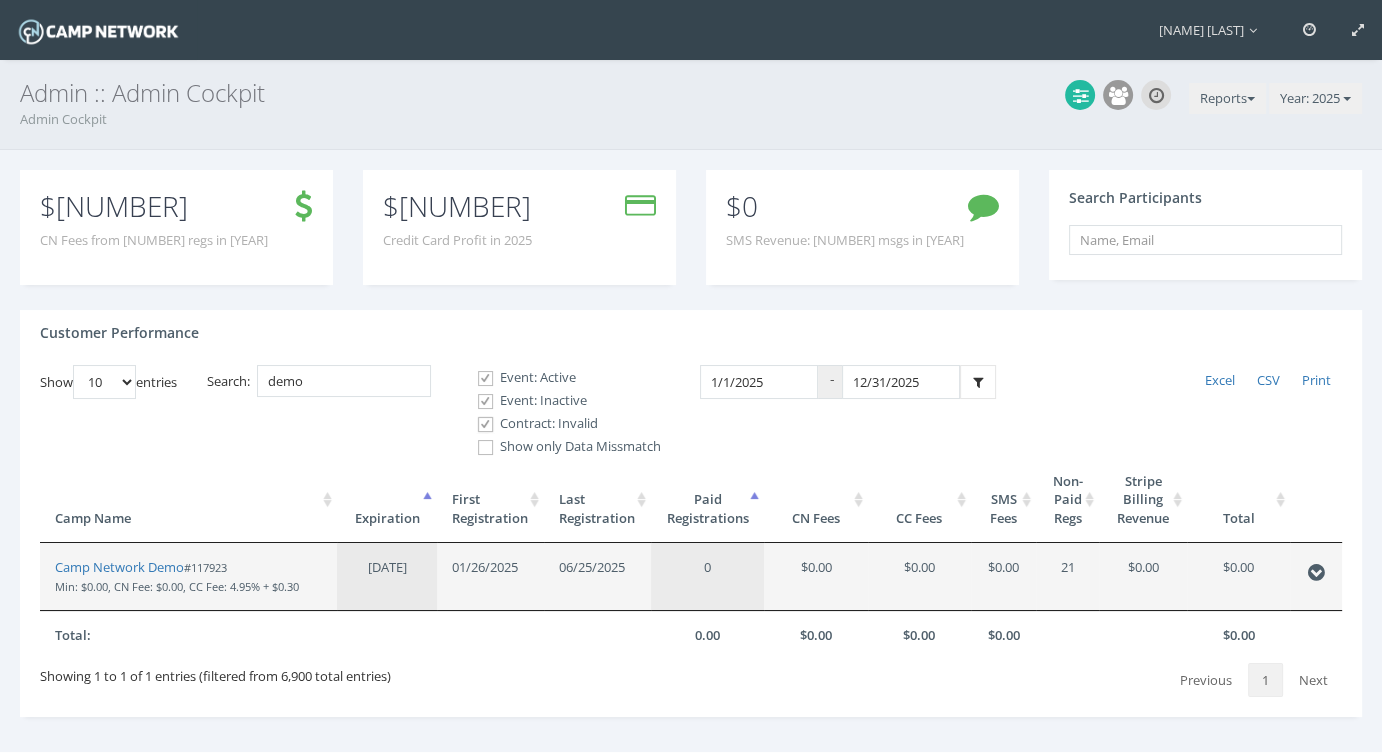 click on "[NUMBER] Min: [PRICE], CN Fee: [PRICE], CC Fee: [PERCENTAGE] + [PRICE]" at bounding box center [177, 577] 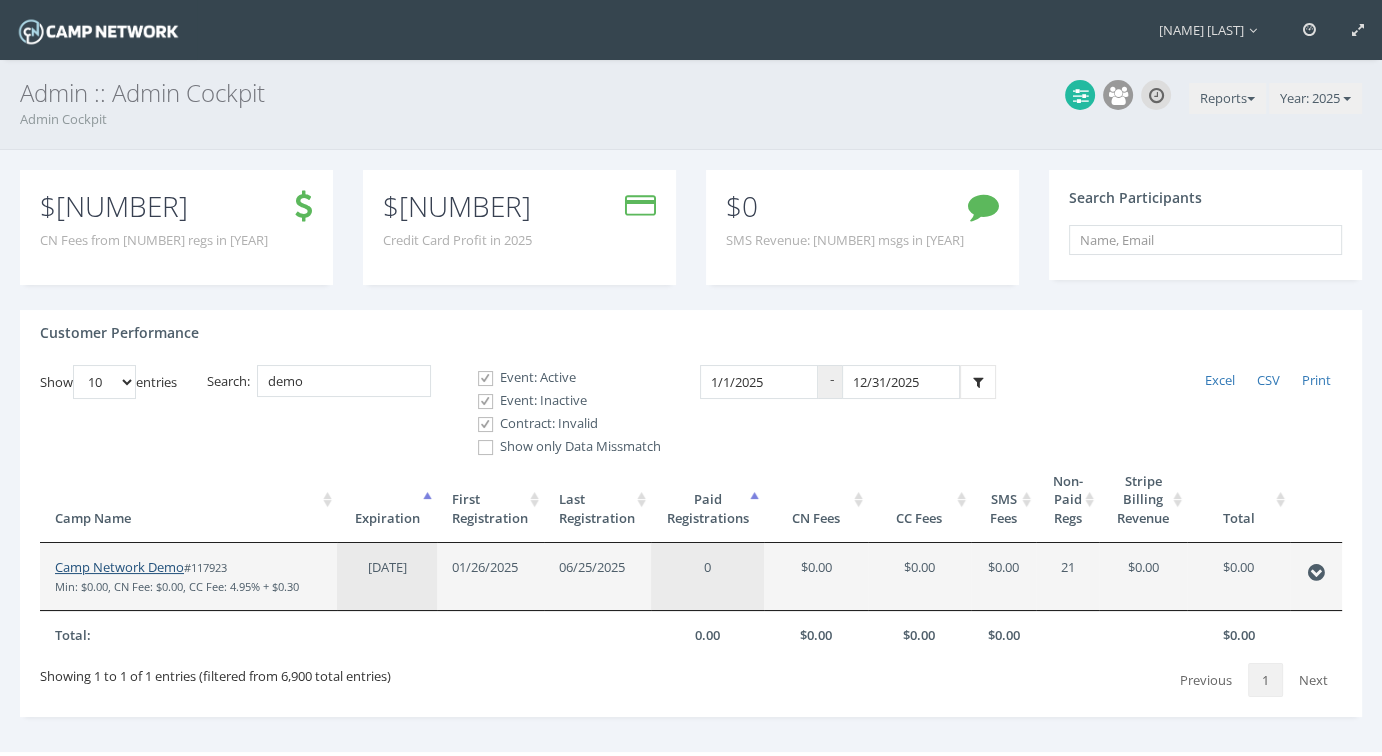 click on "Camp Network Demo" at bounding box center [119, 567] 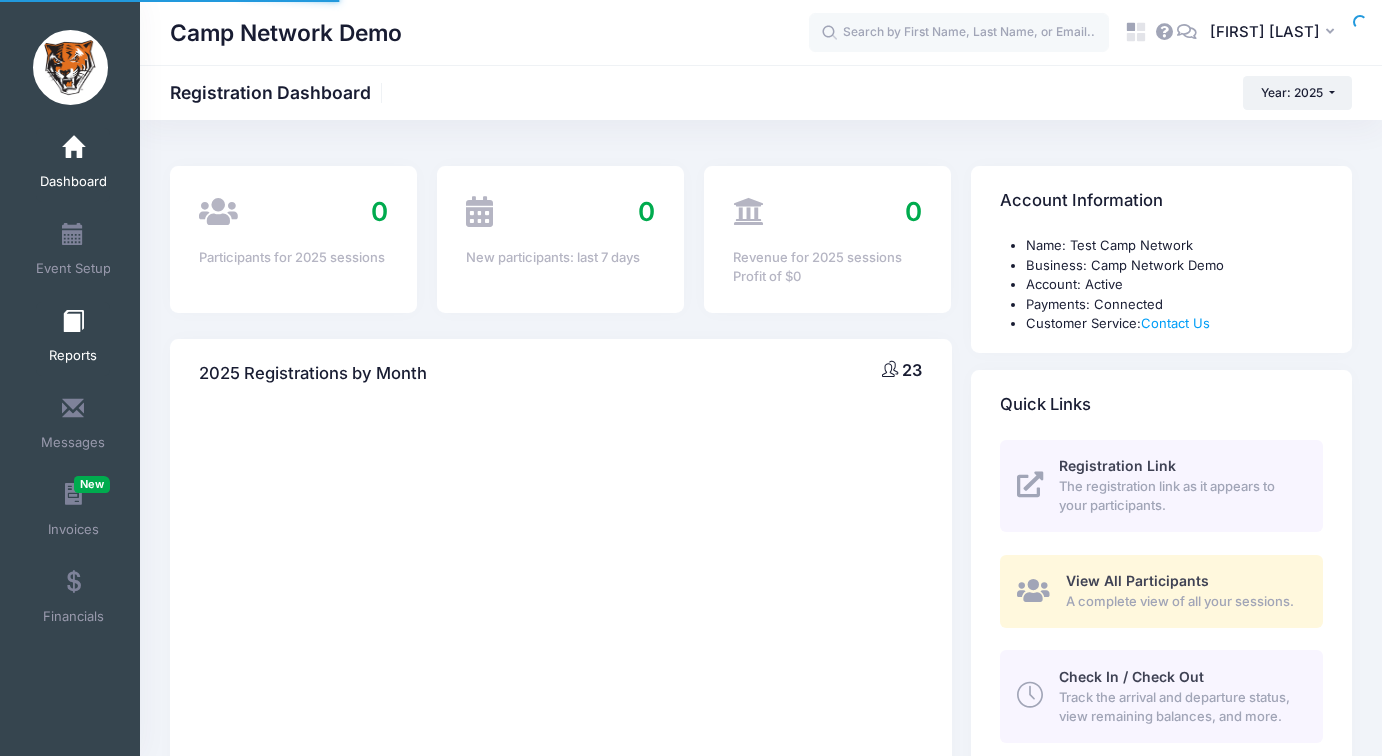scroll, scrollTop: 0, scrollLeft: 0, axis: both 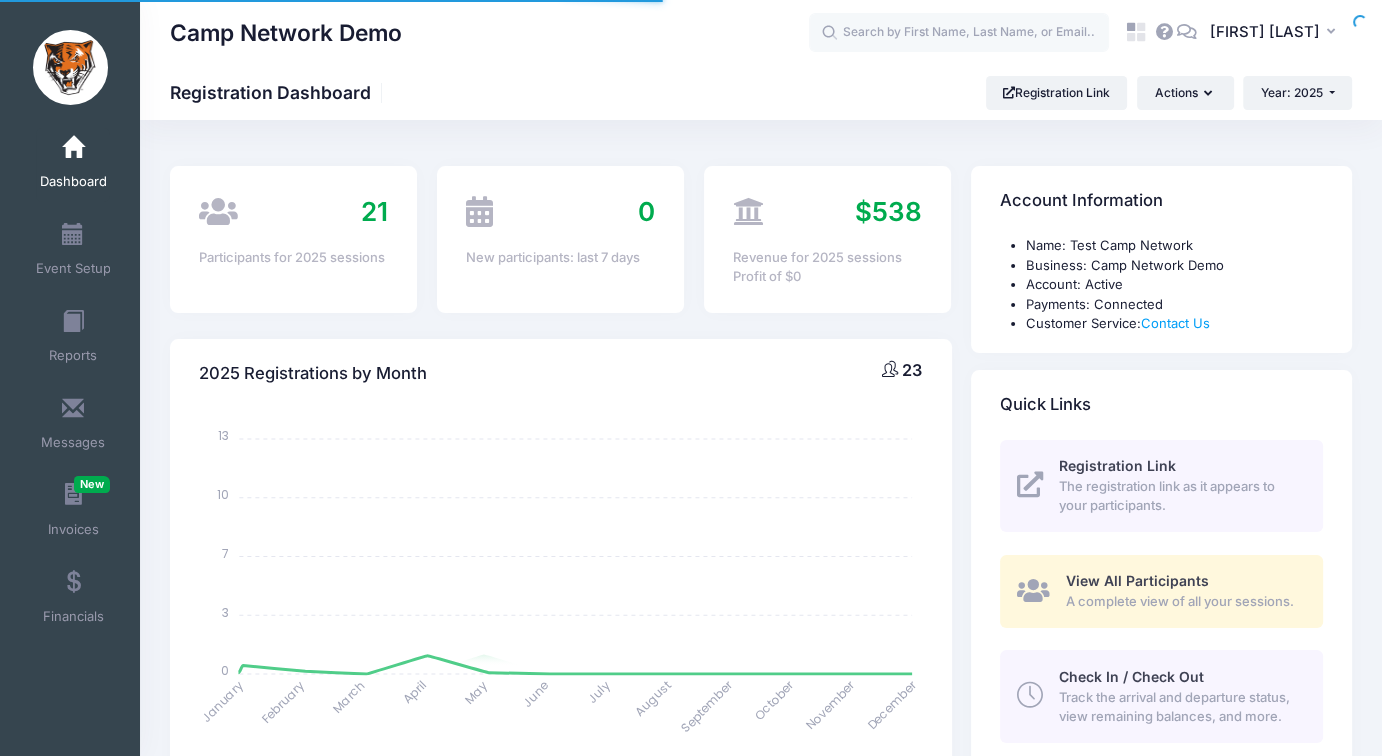 select 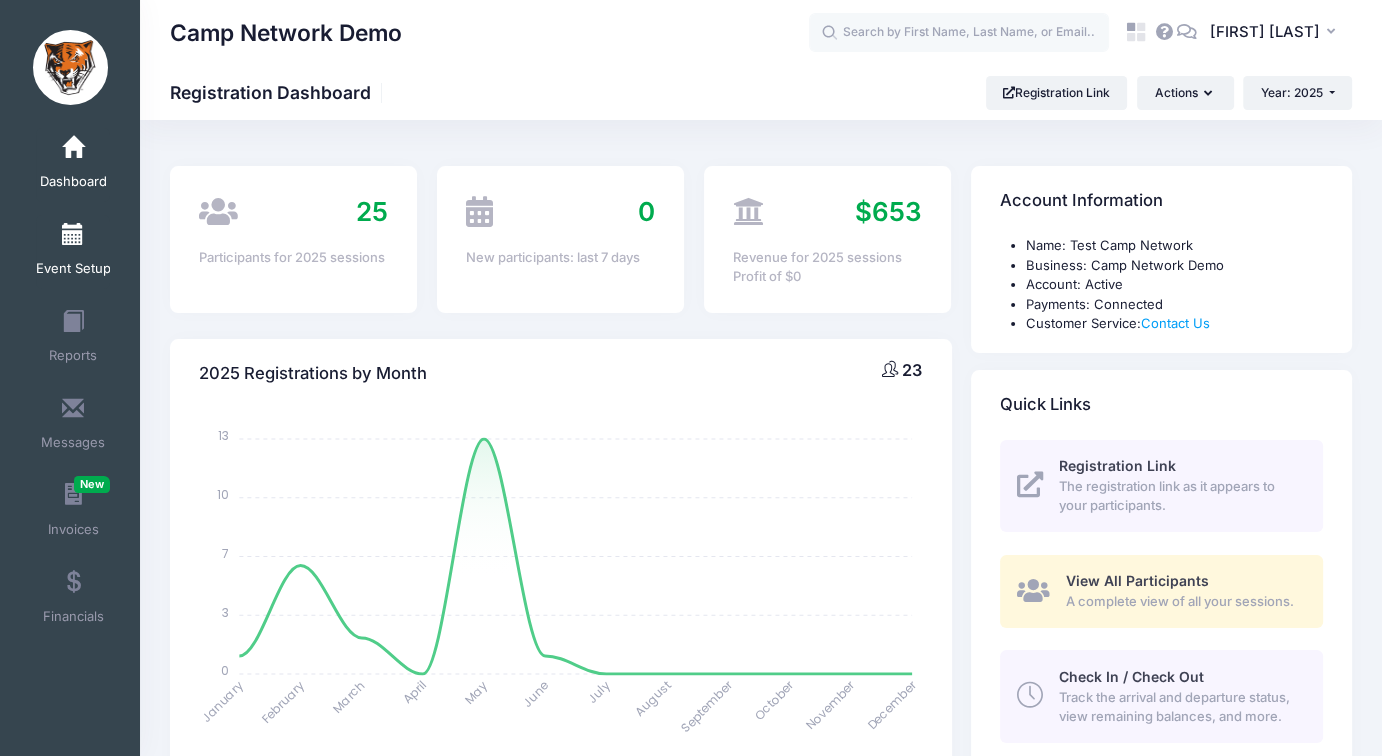 drag, startPoint x: 58, startPoint y: 362, endPoint x: 91, endPoint y: 266, distance: 101.51354 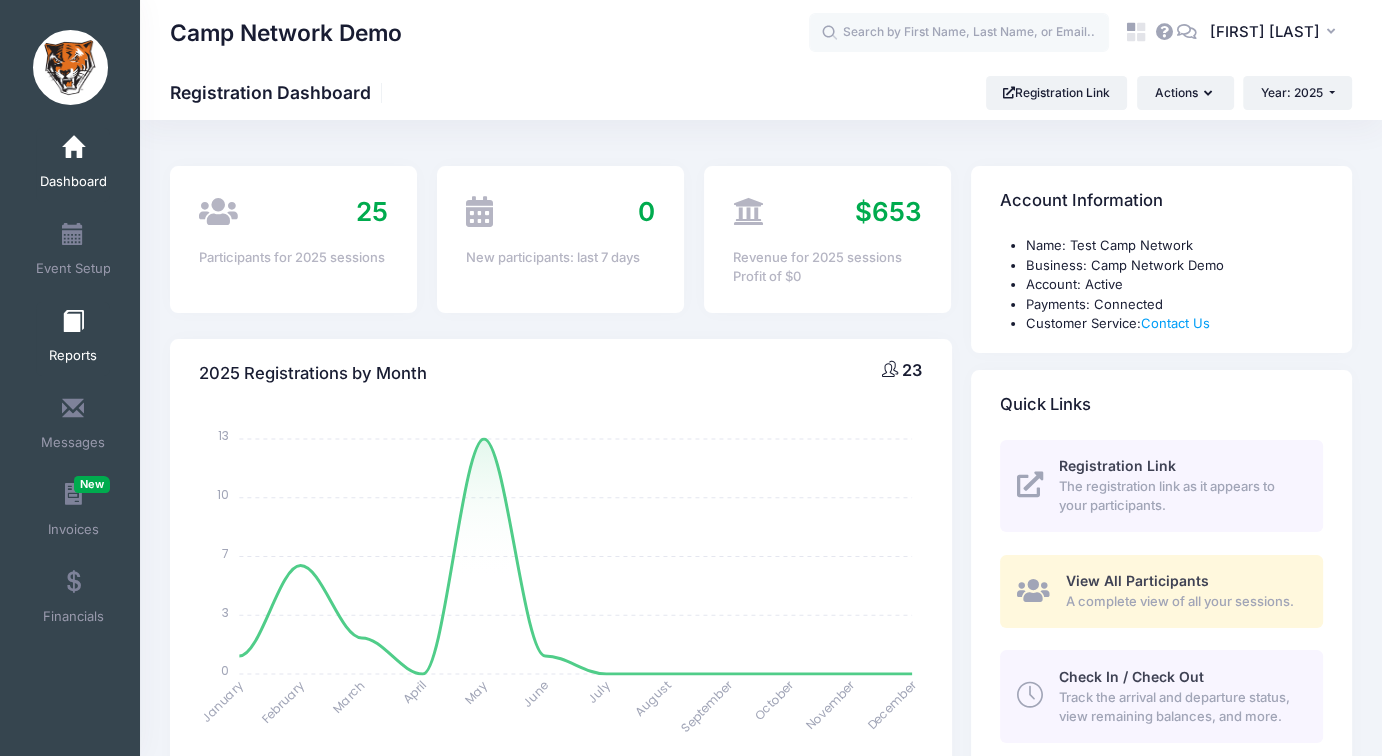 scroll, scrollTop: 71, scrollLeft: 0, axis: vertical 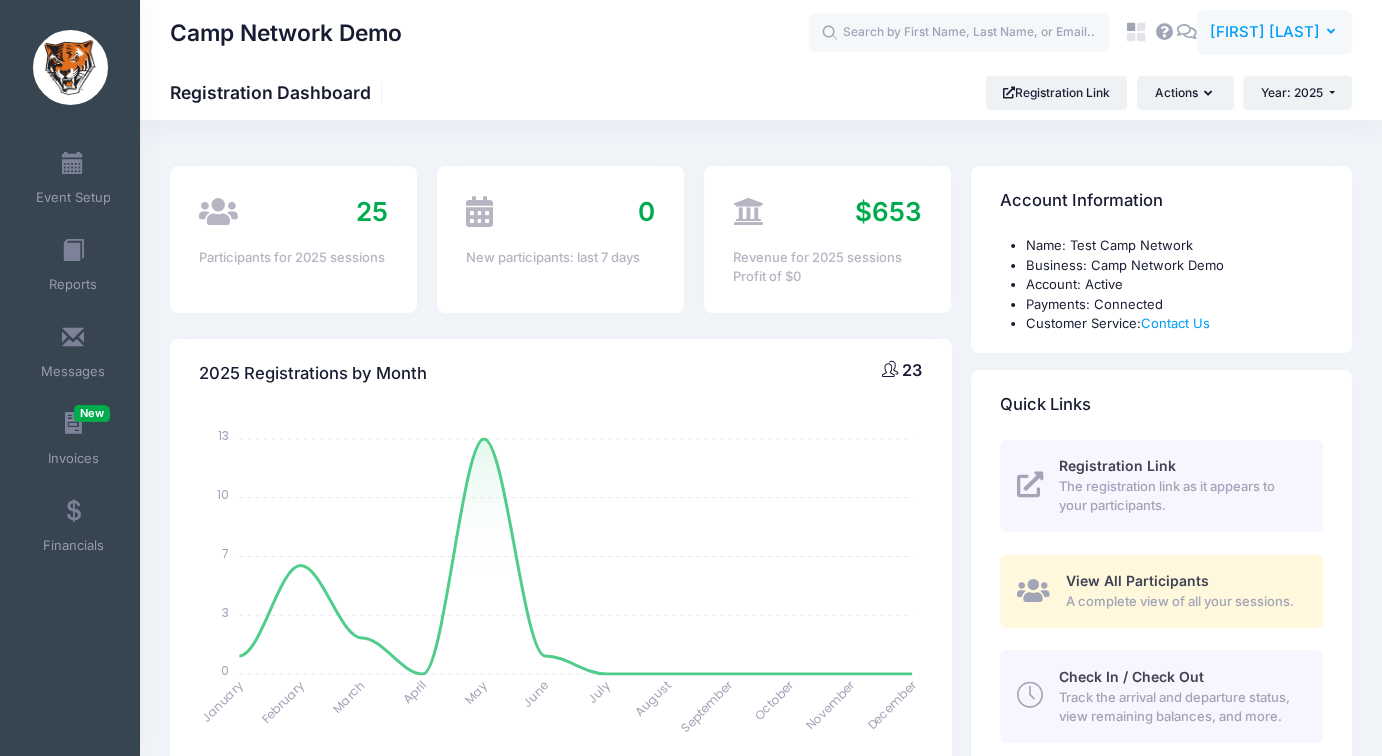 click on "[NAME] [LAST]" at bounding box center (1265, 32) 